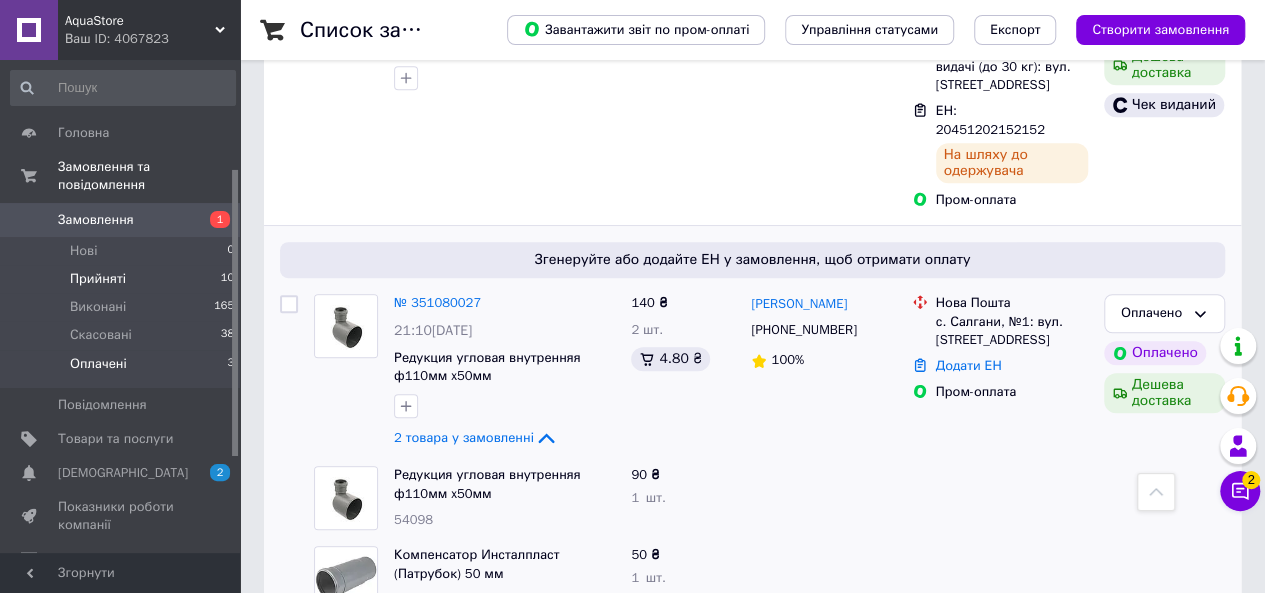 scroll, scrollTop: 547, scrollLeft: 0, axis: vertical 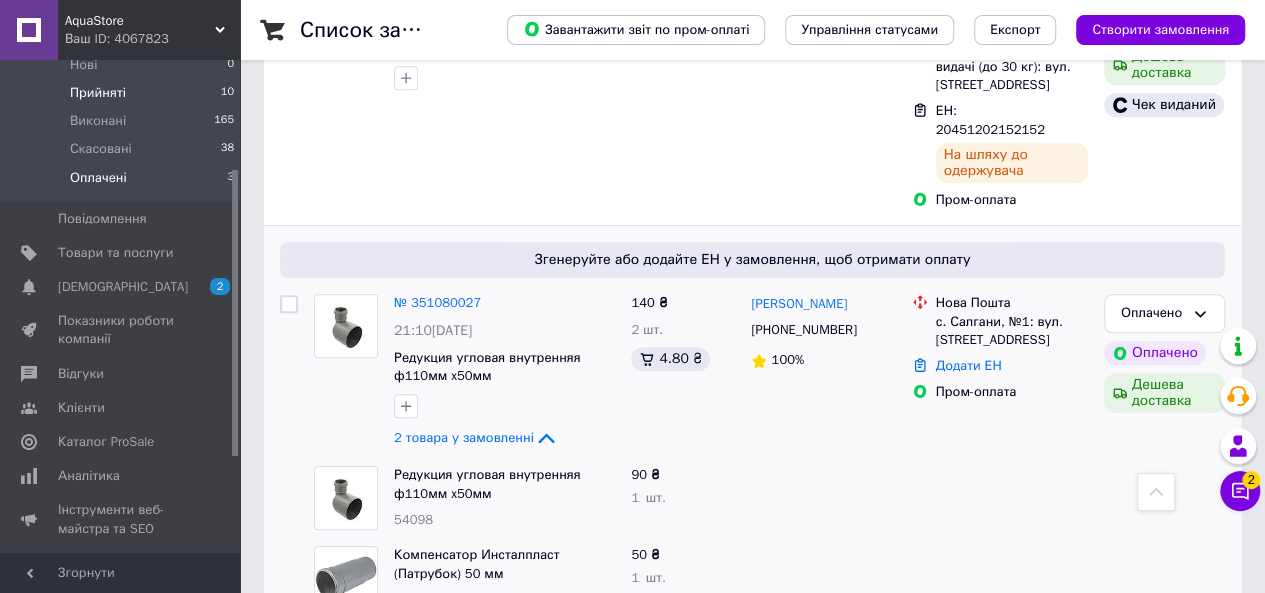 click on "Прийняті" at bounding box center [98, 93] 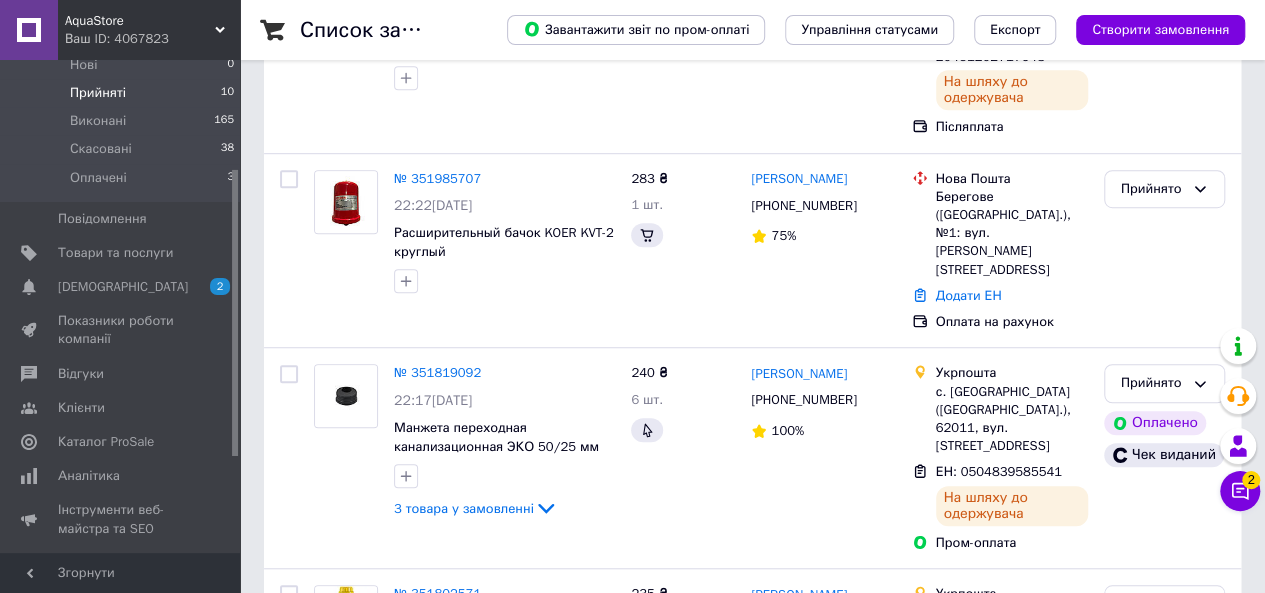 scroll, scrollTop: 0, scrollLeft: 0, axis: both 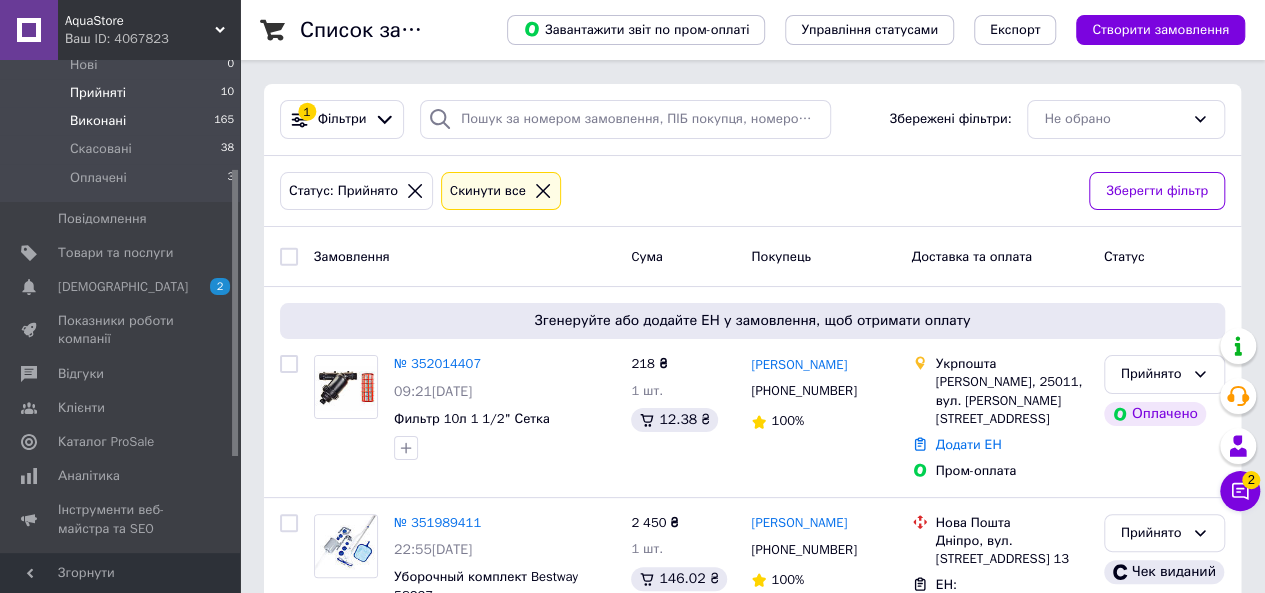 click on "Виконані 165" at bounding box center [123, 121] 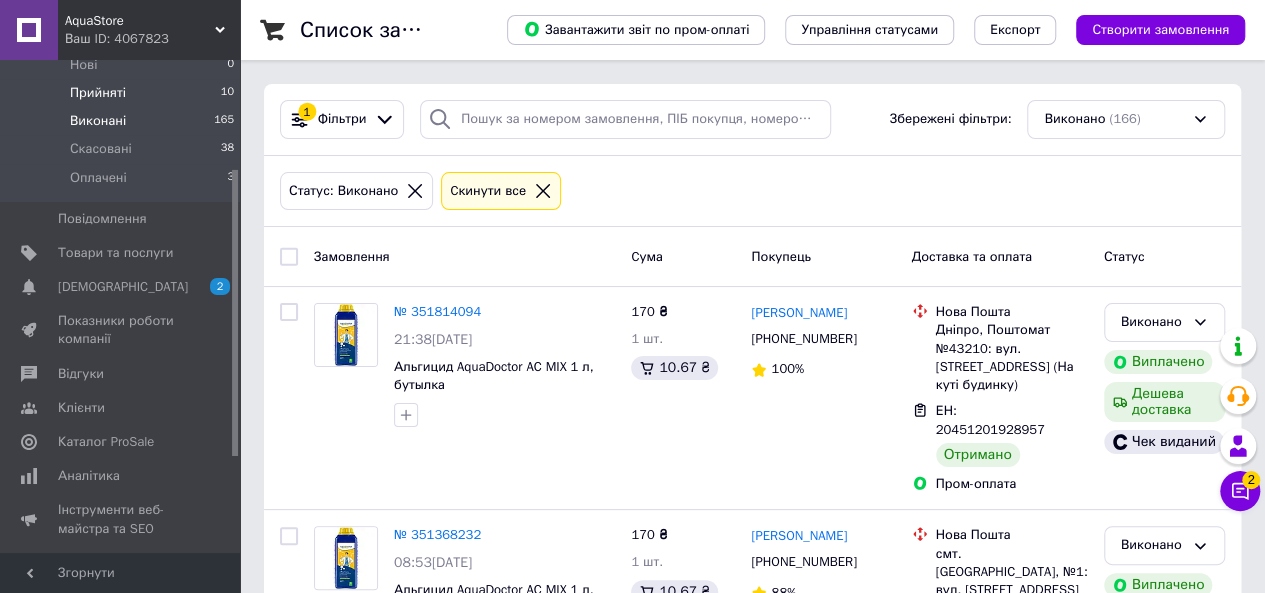 click on "Прийняті 10" at bounding box center [123, 93] 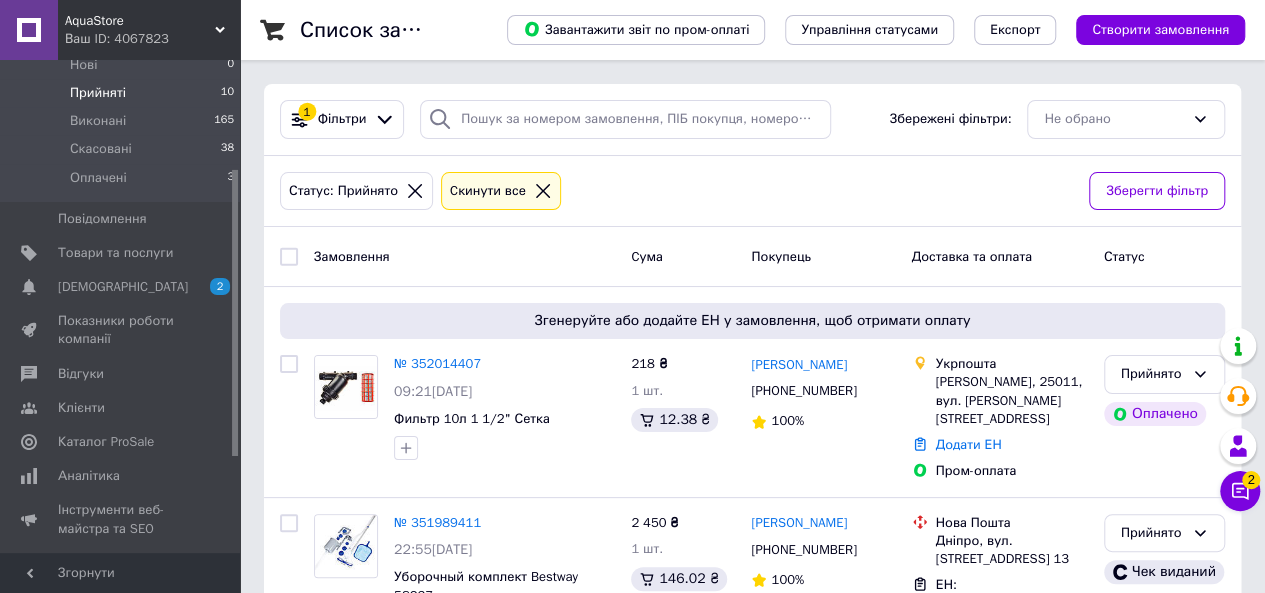 click 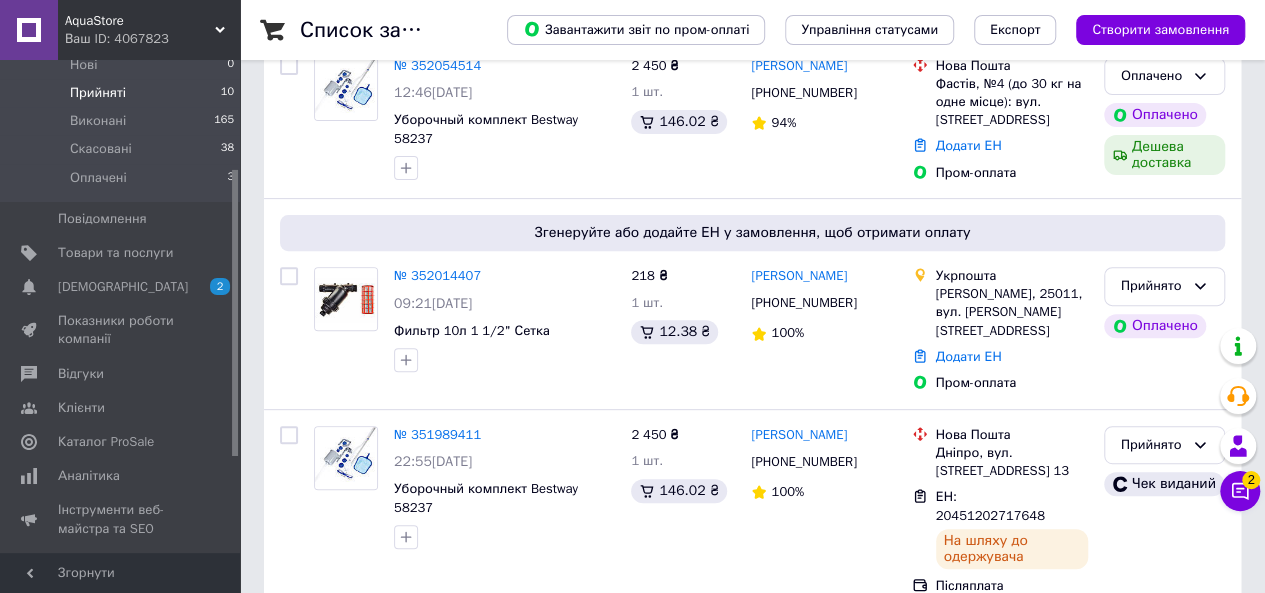 scroll, scrollTop: 0, scrollLeft: 0, axis: both 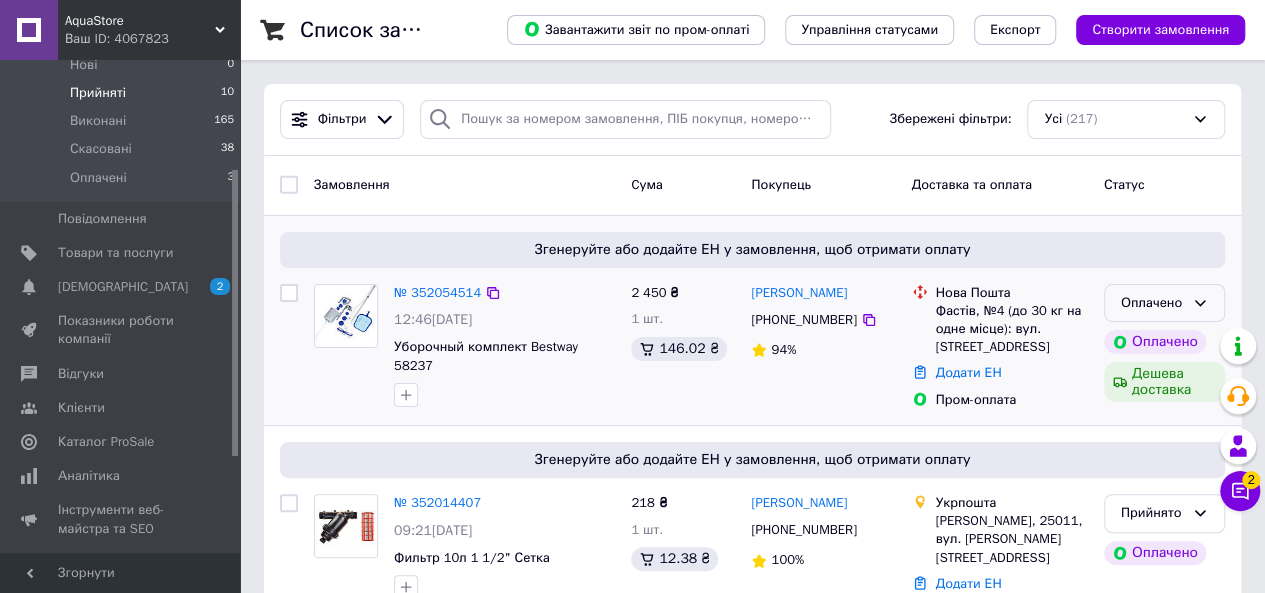 click 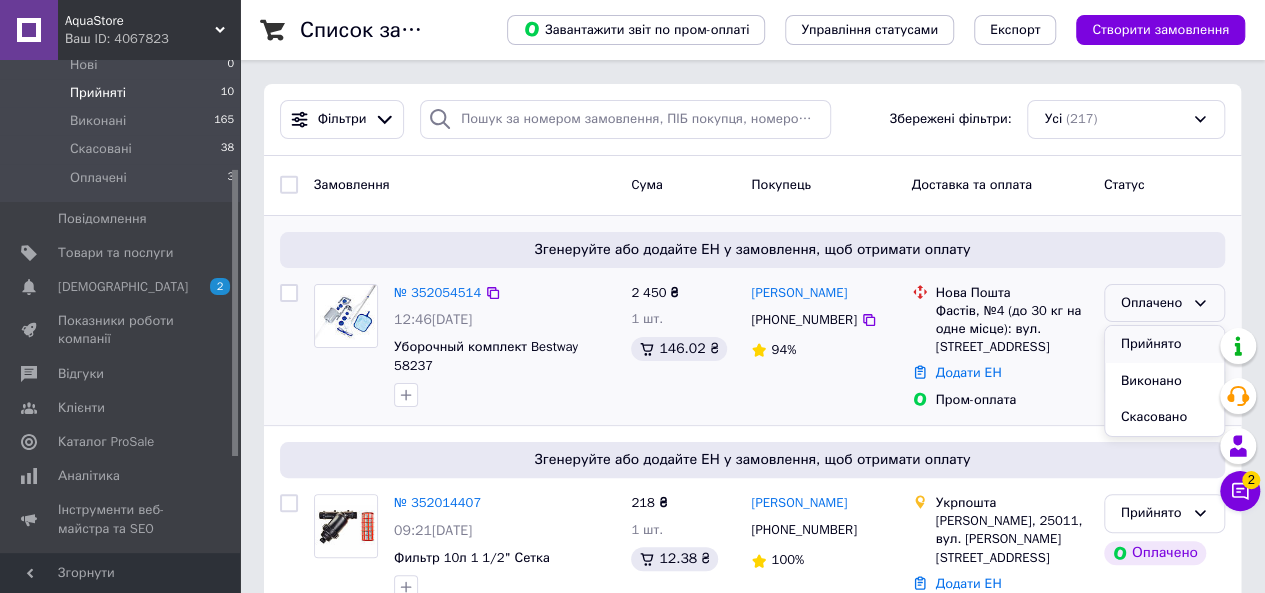 click on "Прийнято" at bounding box center [1164, 344] 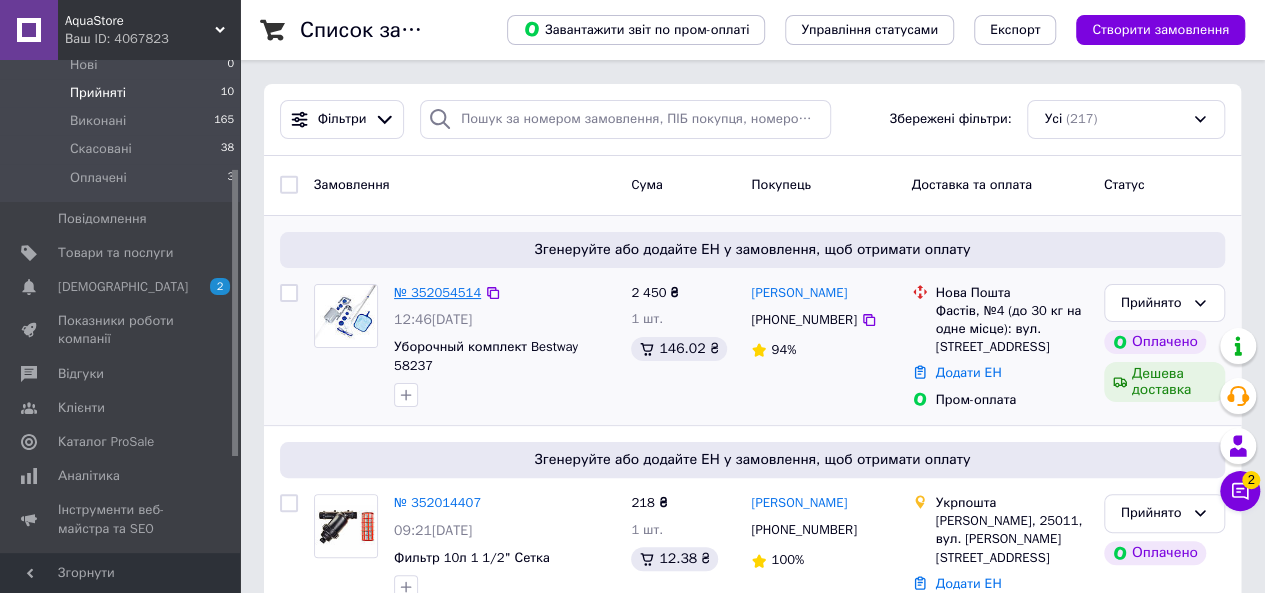 click on "№ 352054514" at bounding box center (437, 292) 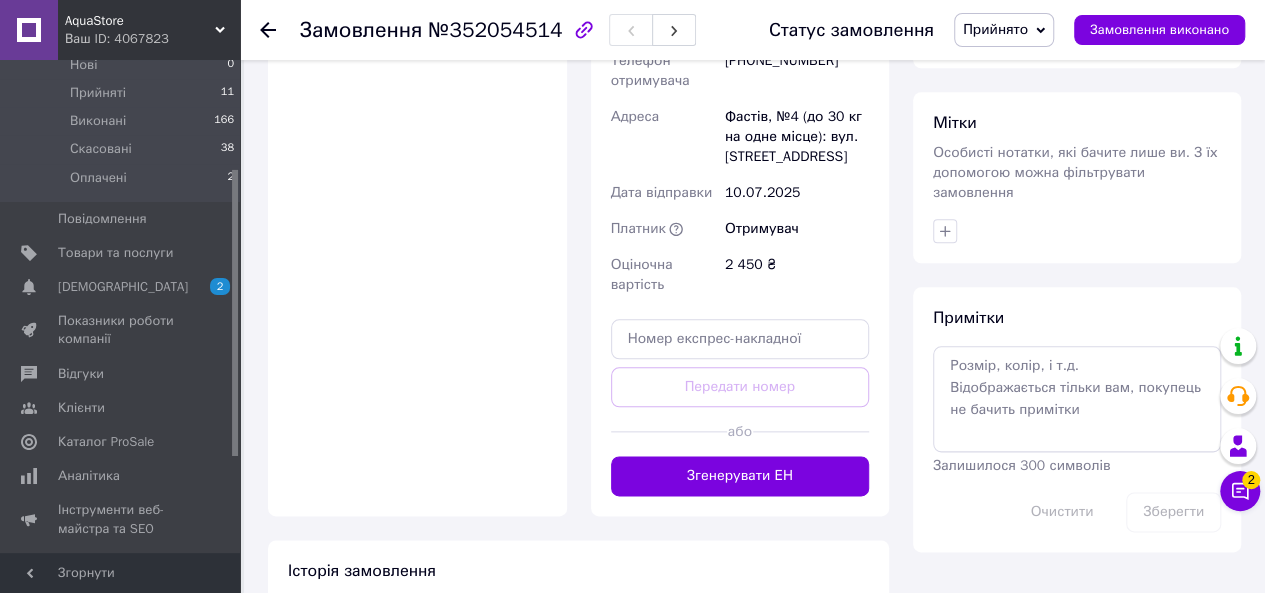 scroll, scrollTop: 1028, scrollLeft: 0, axis: vertical 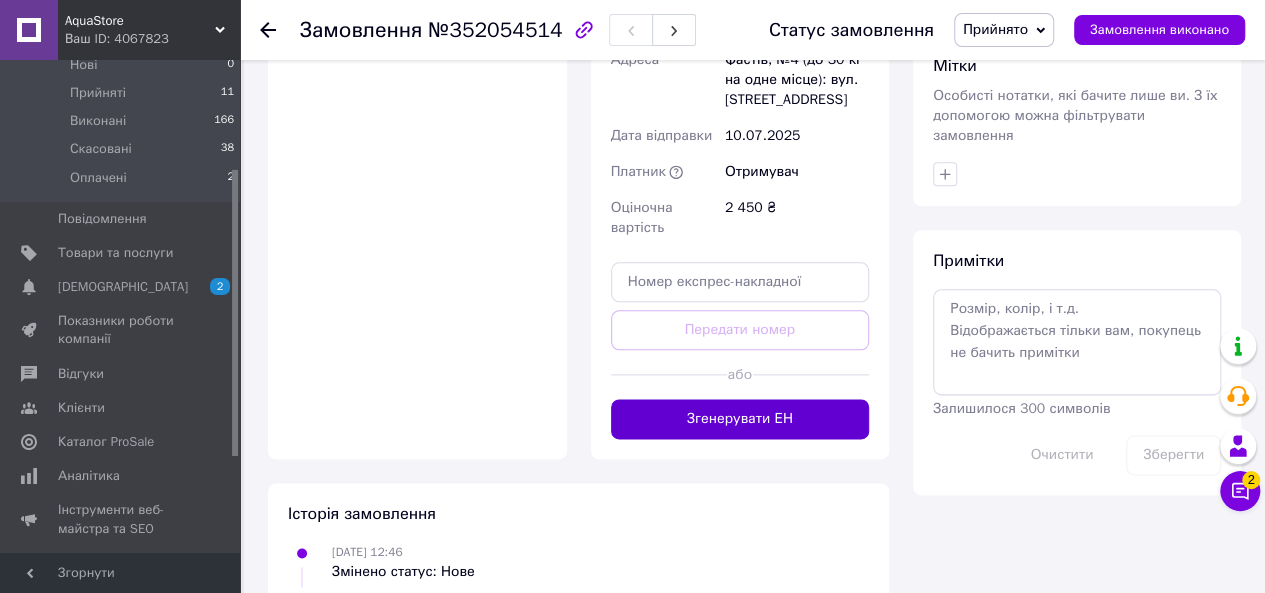 click on "Згенерувати ЕН" at bounding box center [740, 419] 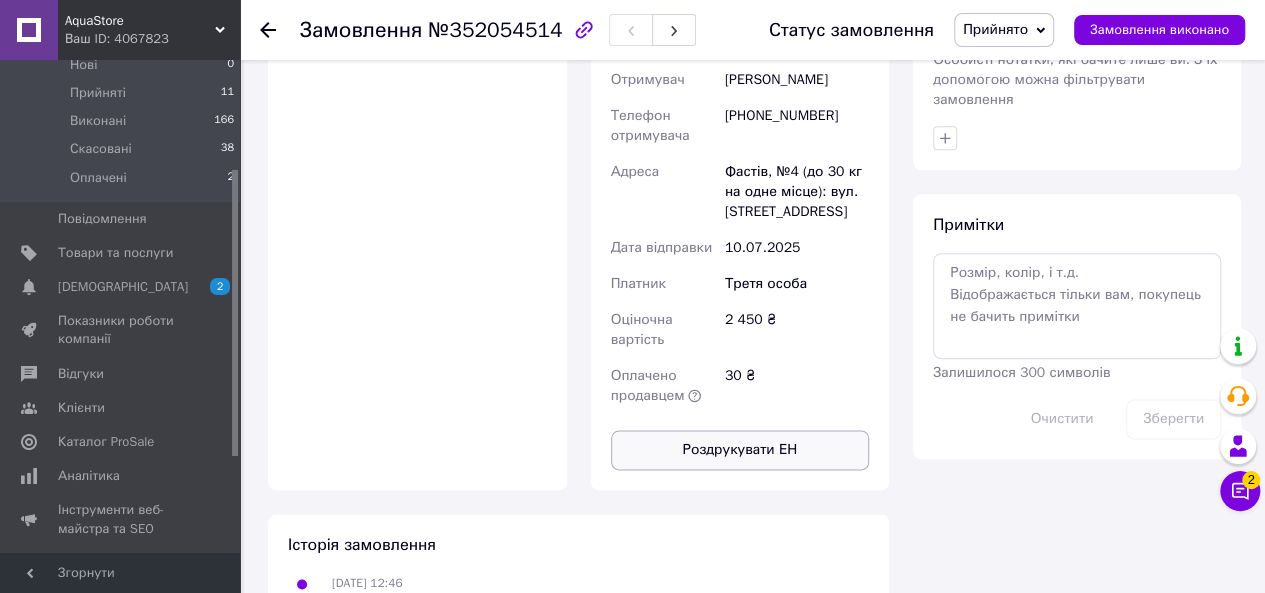 click on "Роздрукувати ЕН" at bounding box center [740, 450] 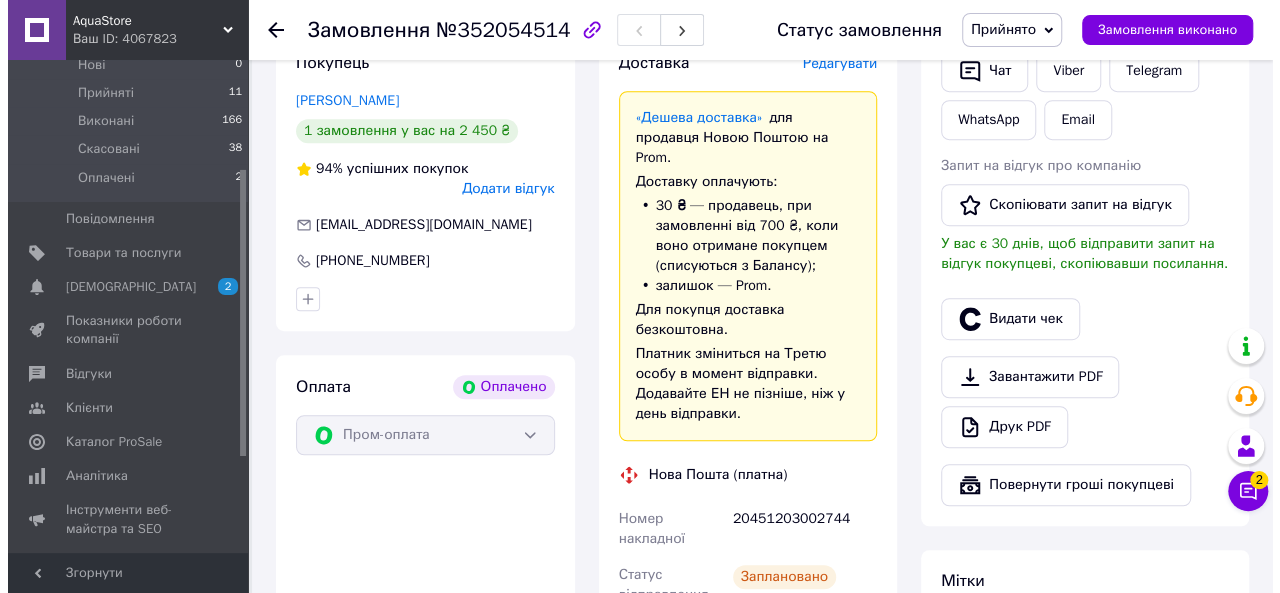 scroll, scrollTop: 475, scrollLeft: 0, axis: vertical 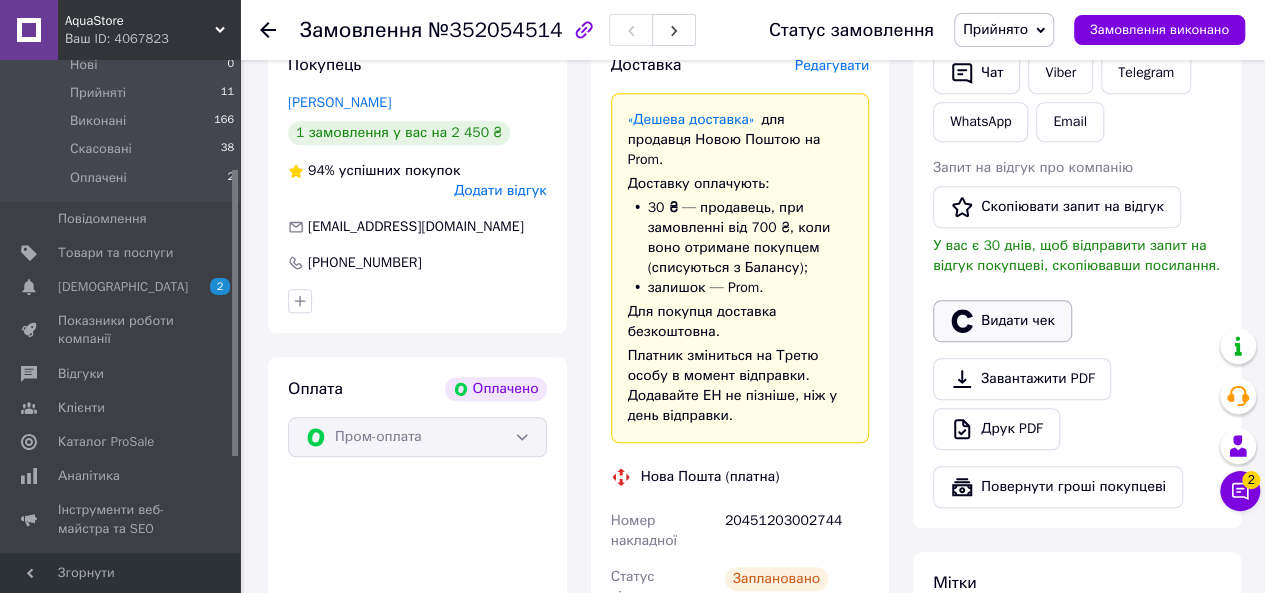 click on "Видати чек" at bounding box center [1002, 321] 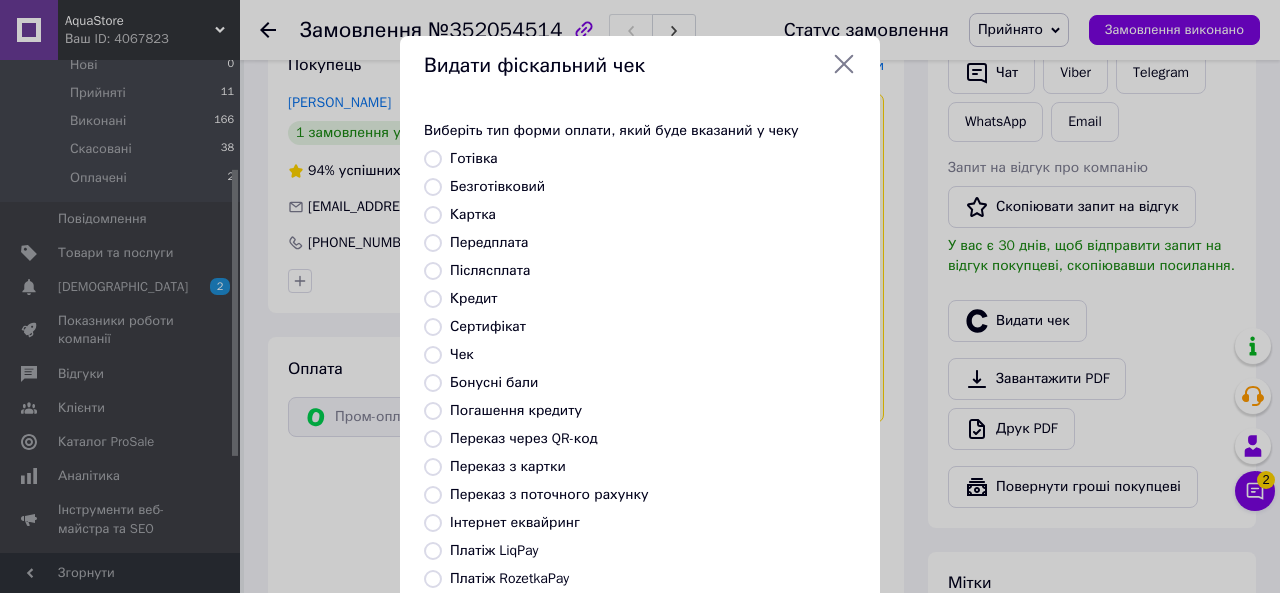 click on "Безготівковий" at bounding box center (433, 187) 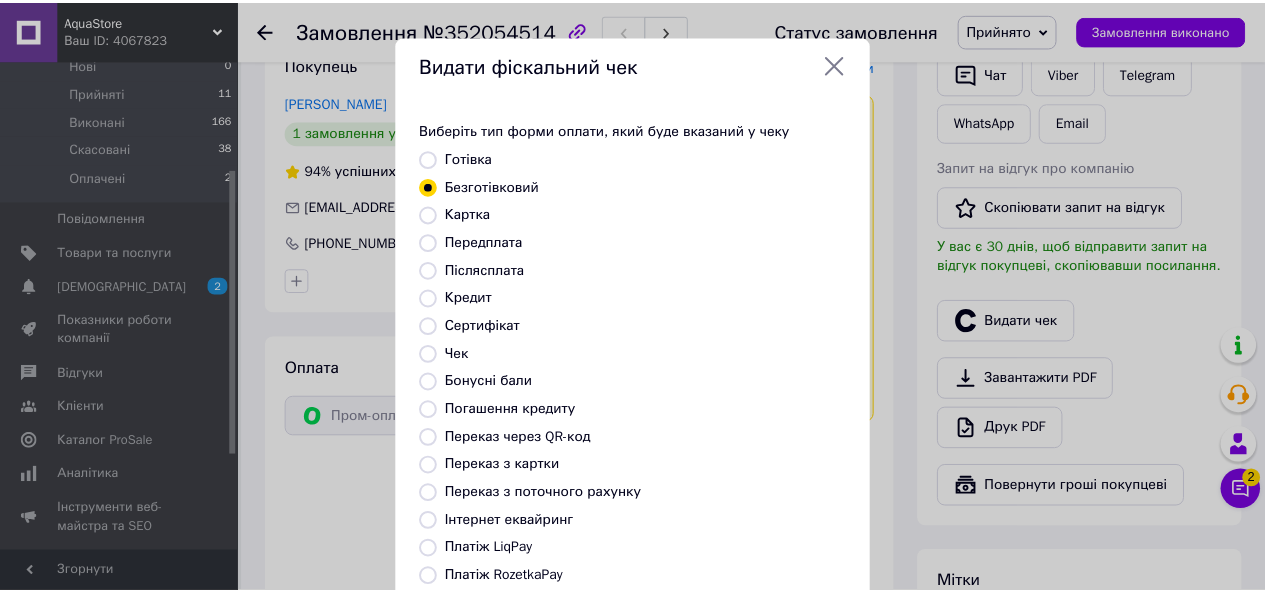 scroll, scrollTop: 264, scrollLeft: 0, axis: vertical 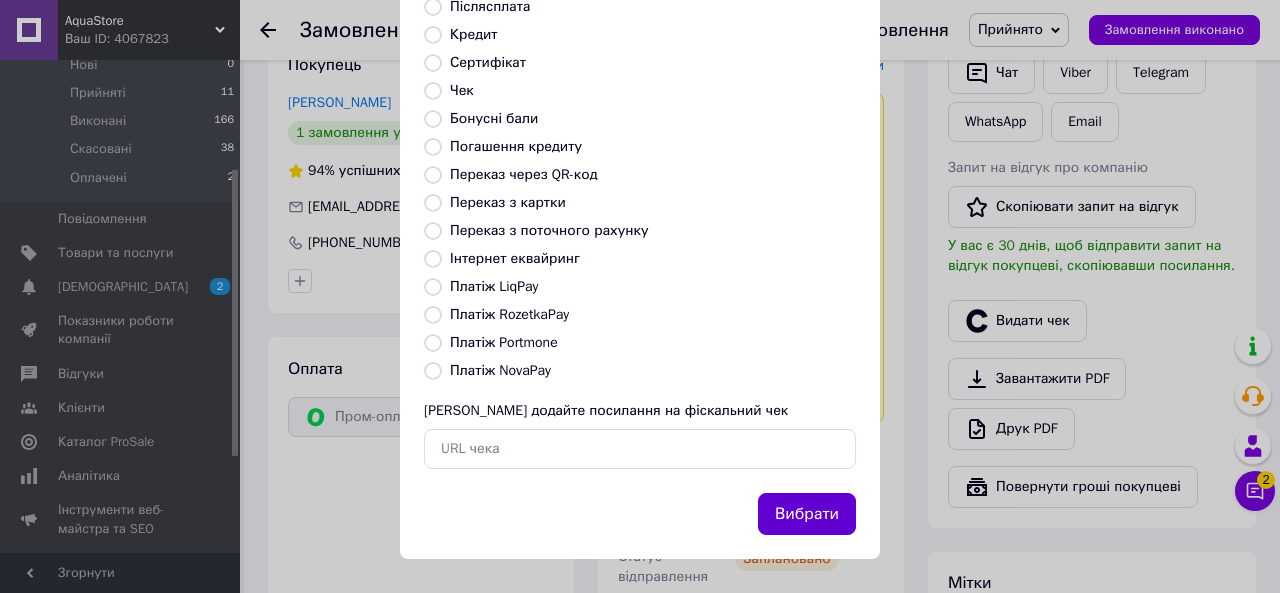 click on "Вибрати" at bounding box center [807, 514] 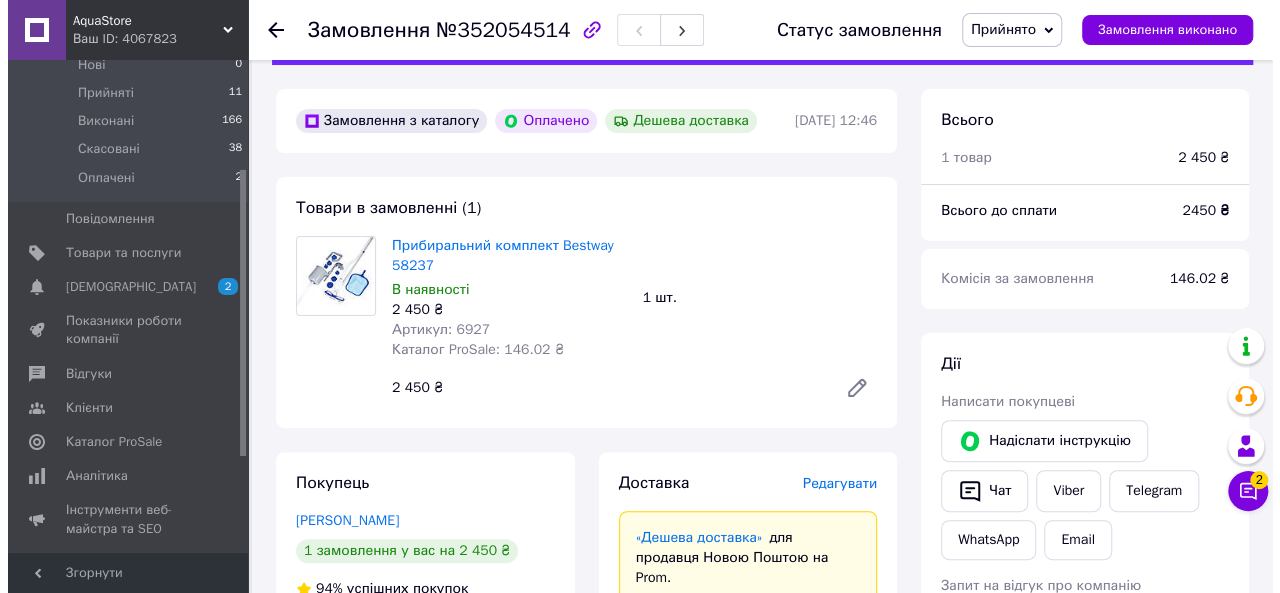 scroll, scrollTop: 0, scrollLeft: 0, axis: both 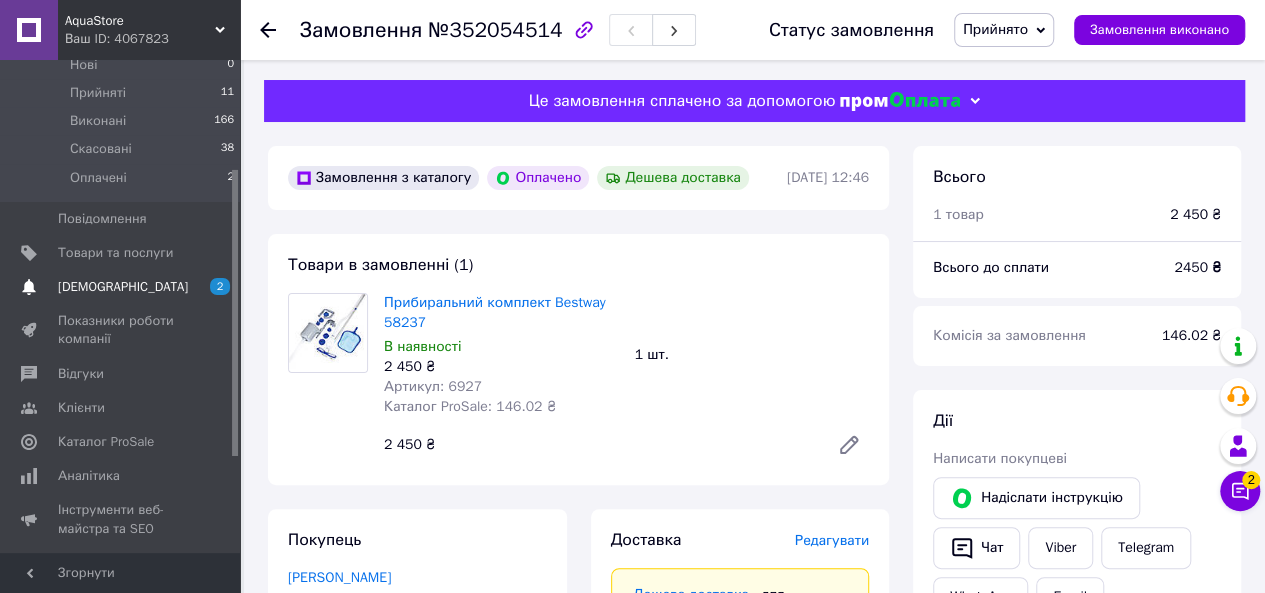 click on "[DEMOGRAPHIC_DATA]" at bounding box center [121, 287] 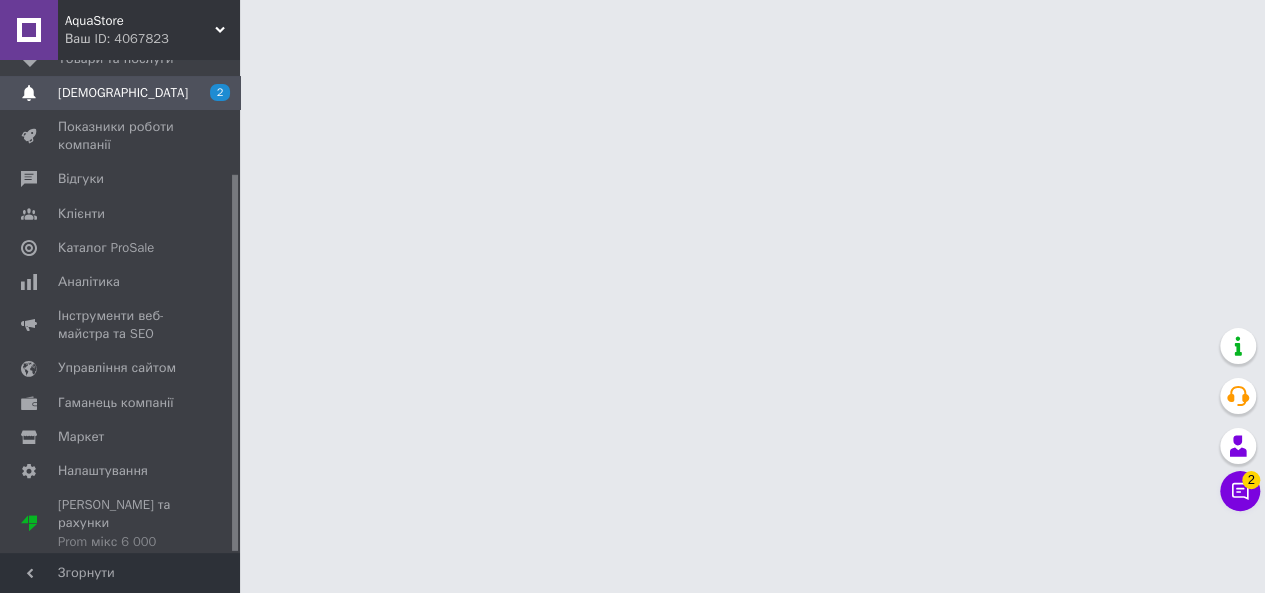 scroll, scrollTop: 148, scrollLeft: 0, axis: vertical 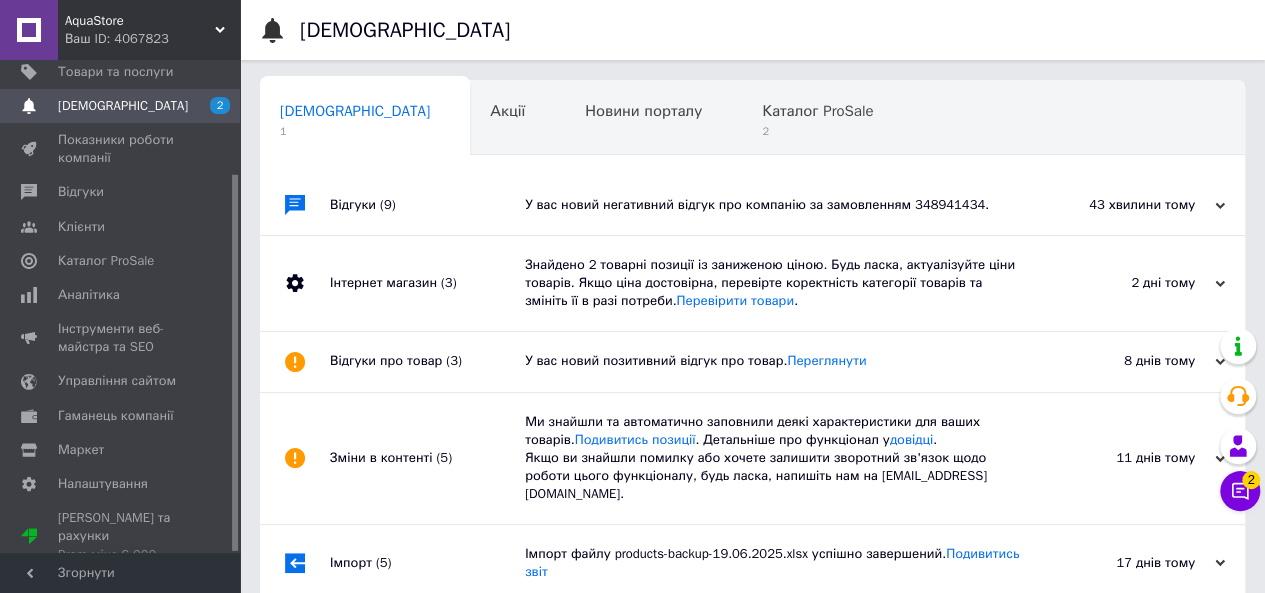click on "У вас новий негативний відгук про компанію  за замовленням 348941434." at bounding box center (775, 205) 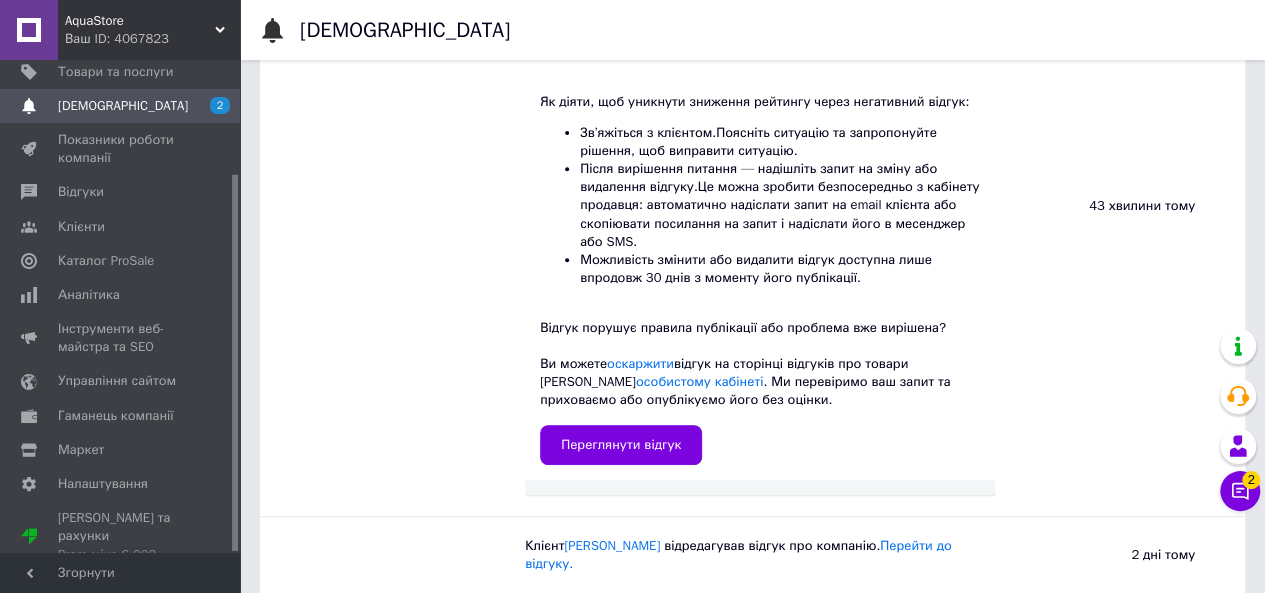 scroll, scrollTop: 345, scrollLeft: 0, axis: vertical 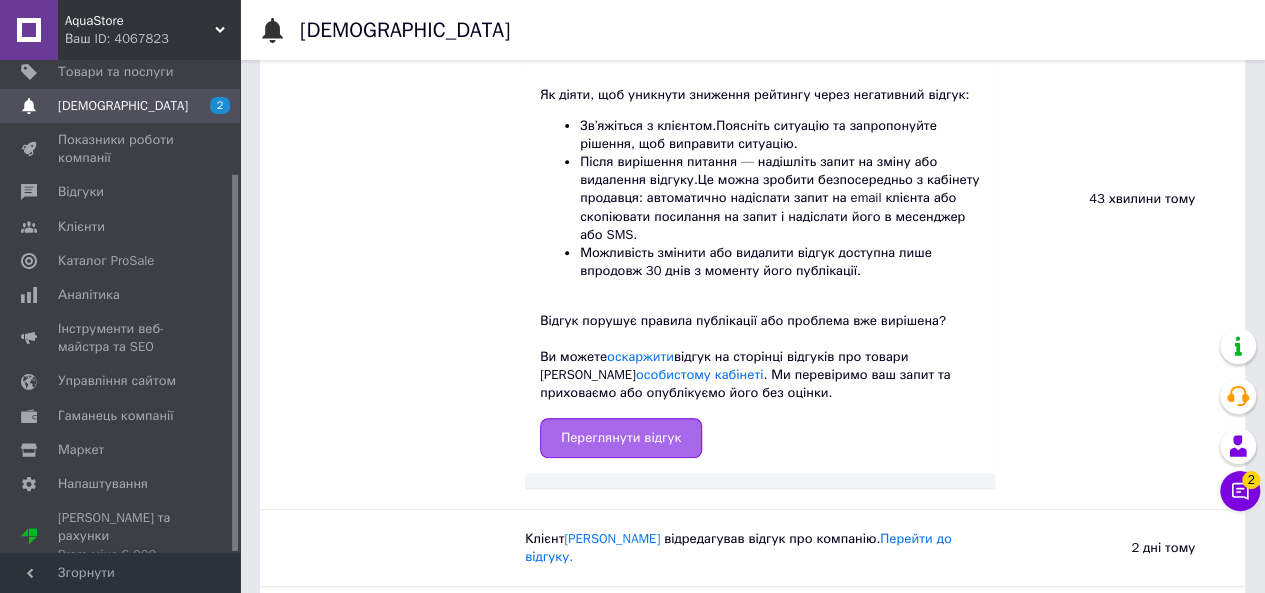 click on "Переглянути відгук" at bounding box center (621, 438) 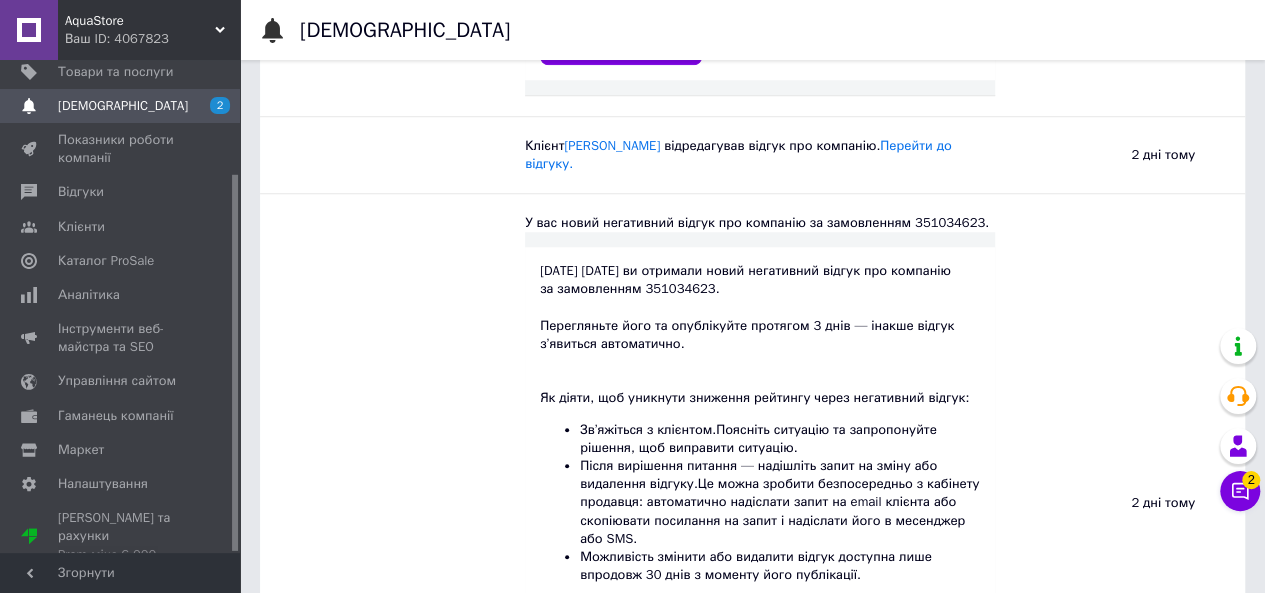 scroll, scrollTop: 739, scrollLeft: 0, axis: vertical 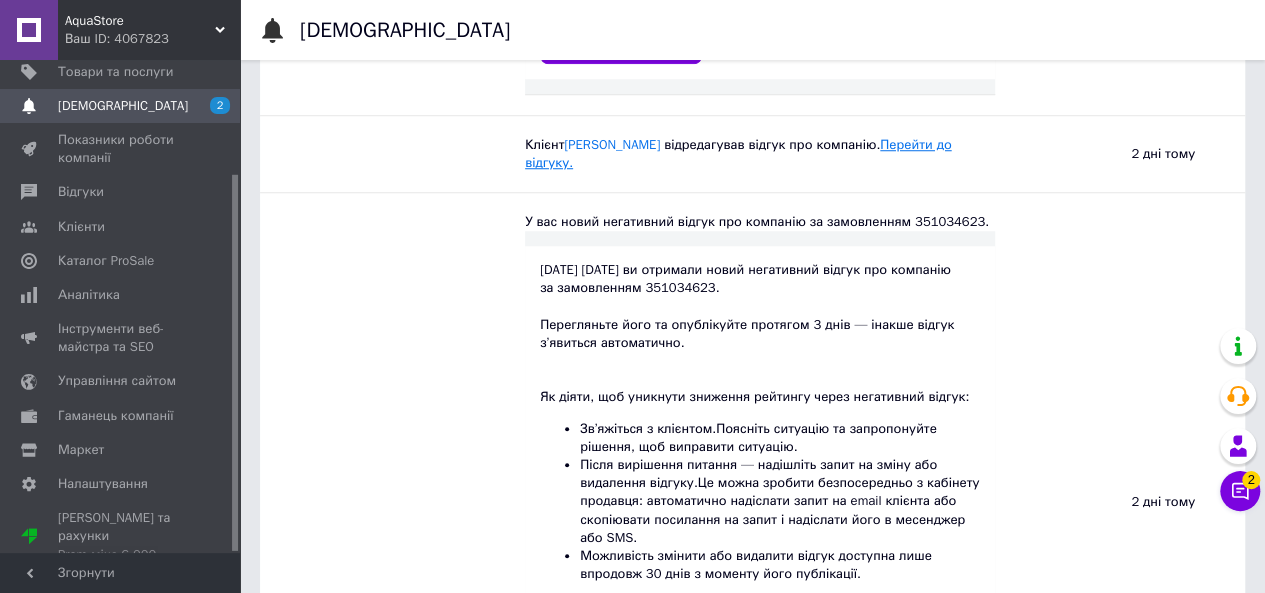 click on "Перейти до відгуку." at bounding box center (738, 153) 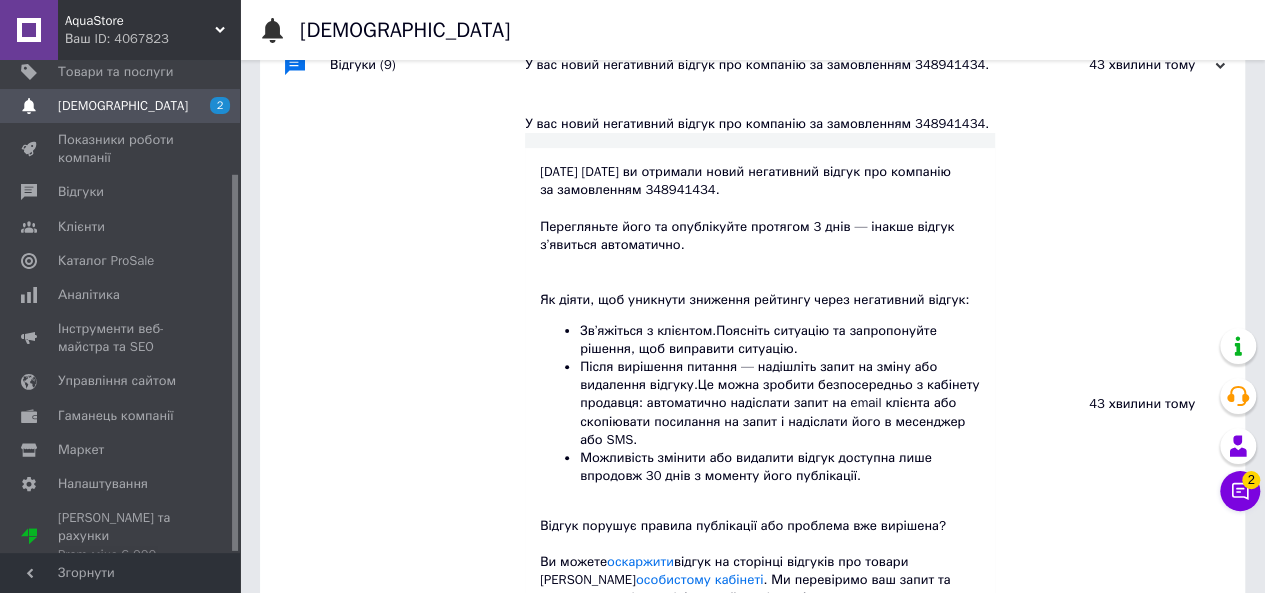 scroll, scrollTop: 0, scrollLeft: 0, axis: both 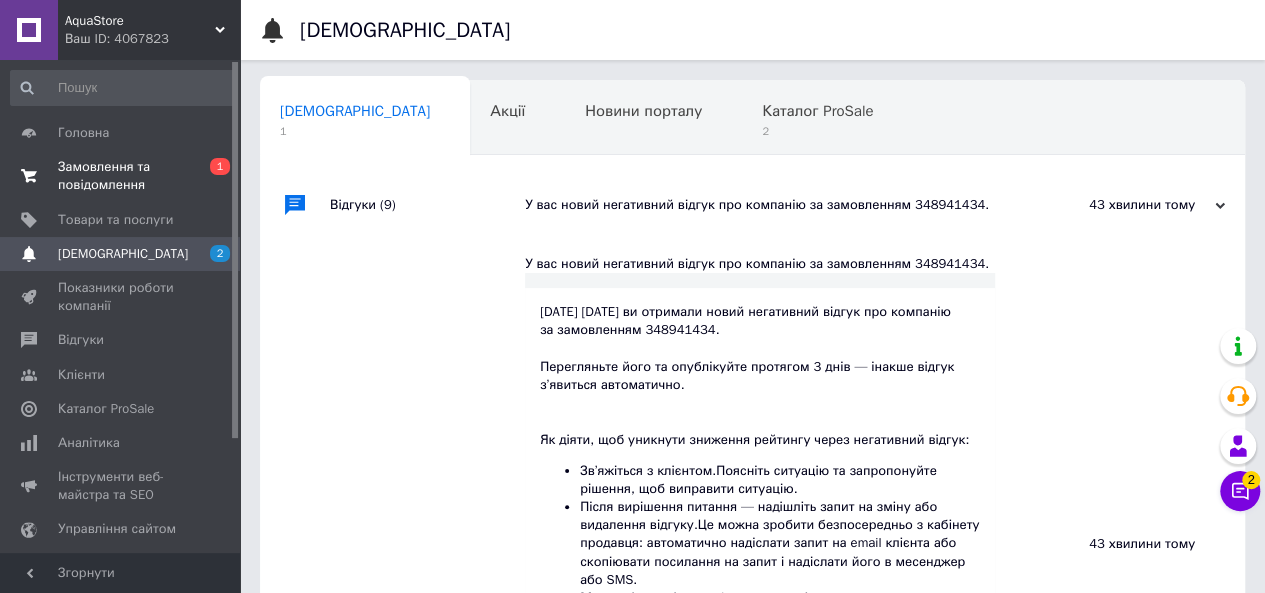 click on "Замовлення та повідомлення" at bounding box center [121, 176] 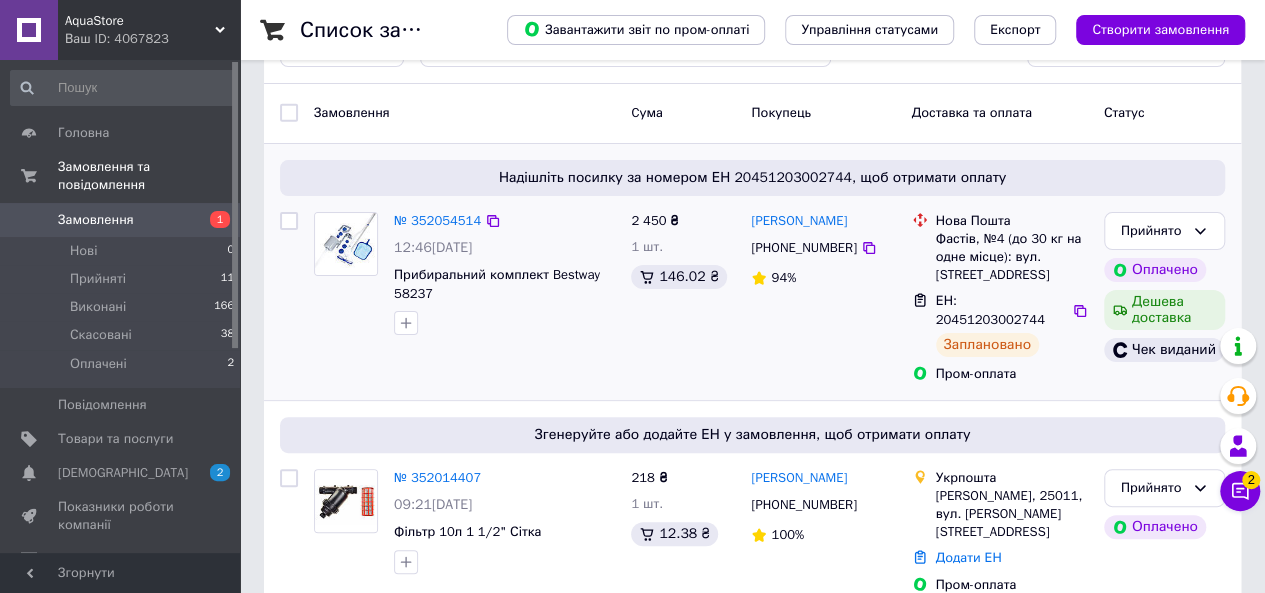 scroll, scrollTop: 70, scrollLeft: 0, axis: vertical 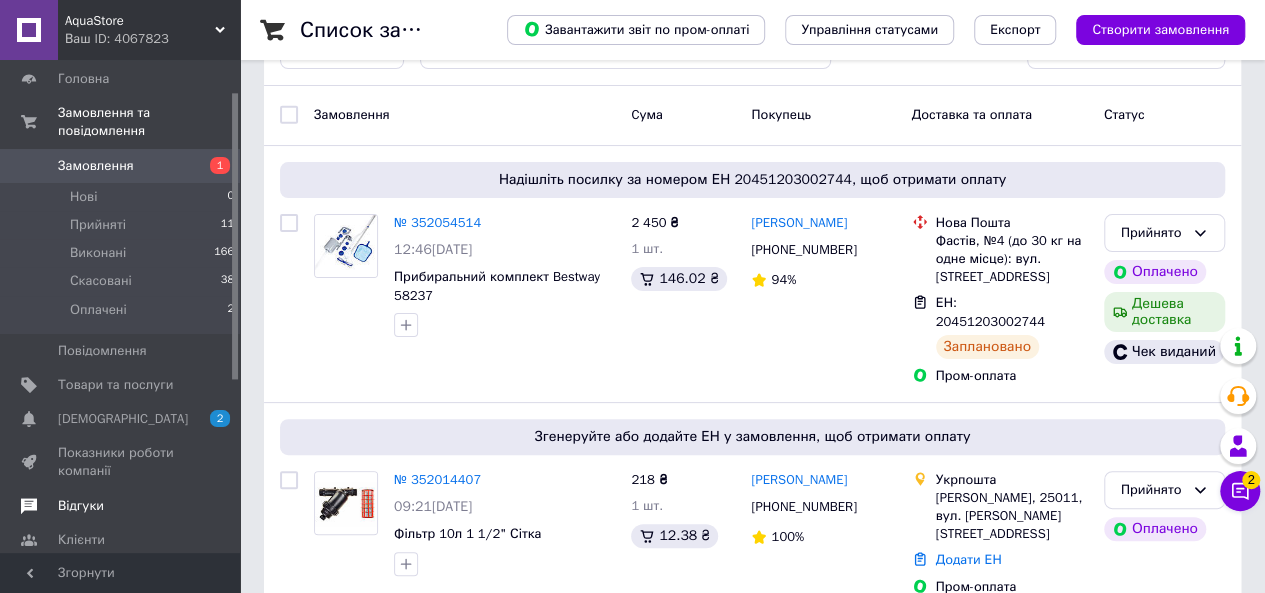 click on "Відгуки" at bounding box center (123, 506) 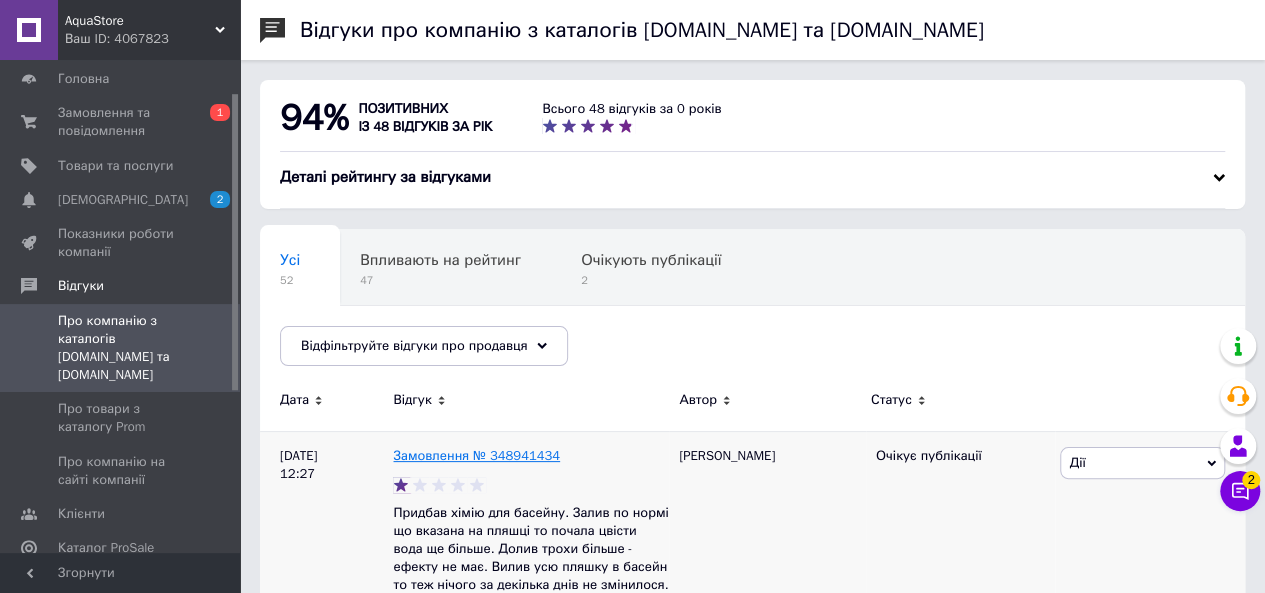 click on "Замовлення № 348941434" at bounding box center (476, 455) 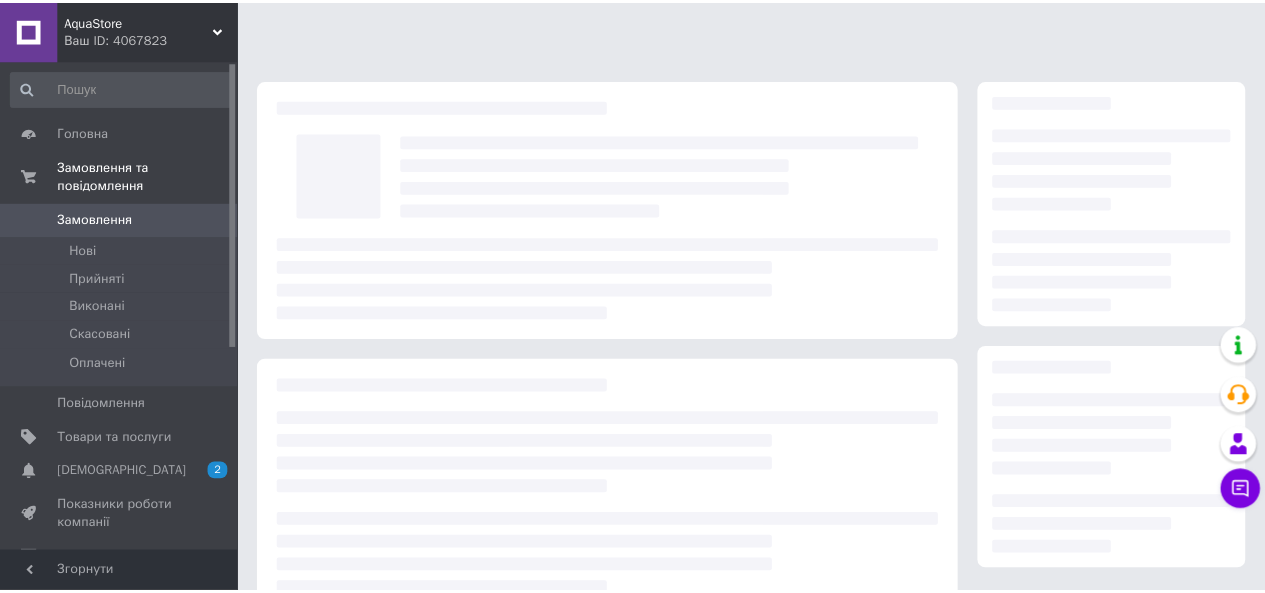 scroll, scrollTop: 0, scrollLeft: 0, axis: both 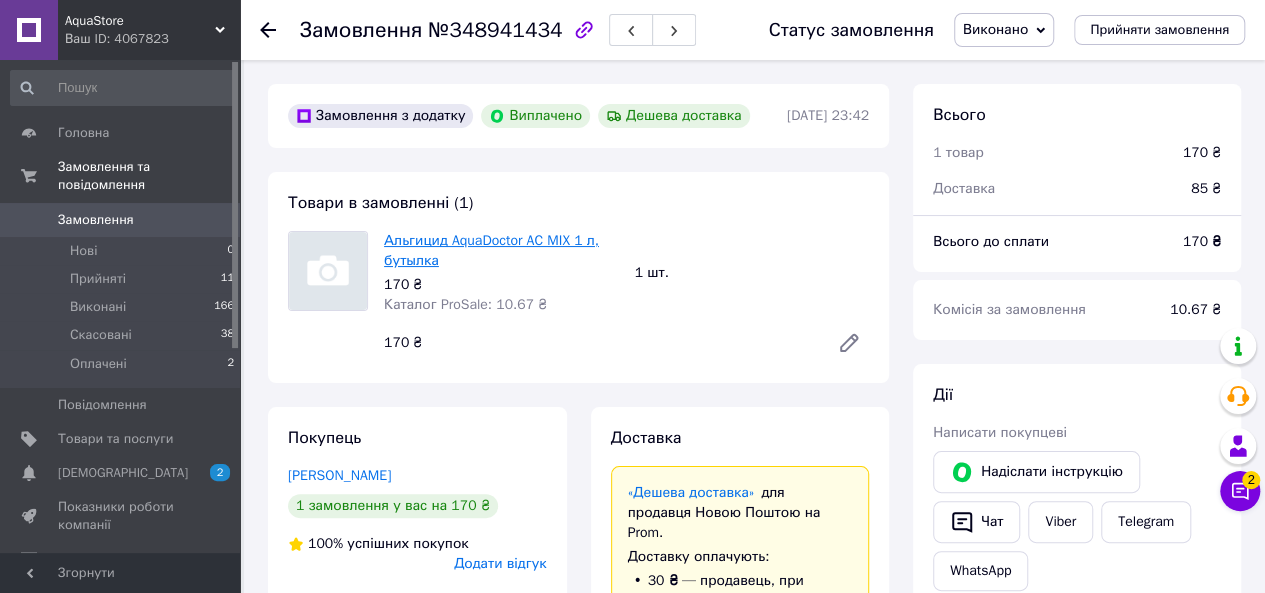click on "Альгицид AquaDoctor AC MIX 1 л, бутылка" at bounding box center (491, 250) 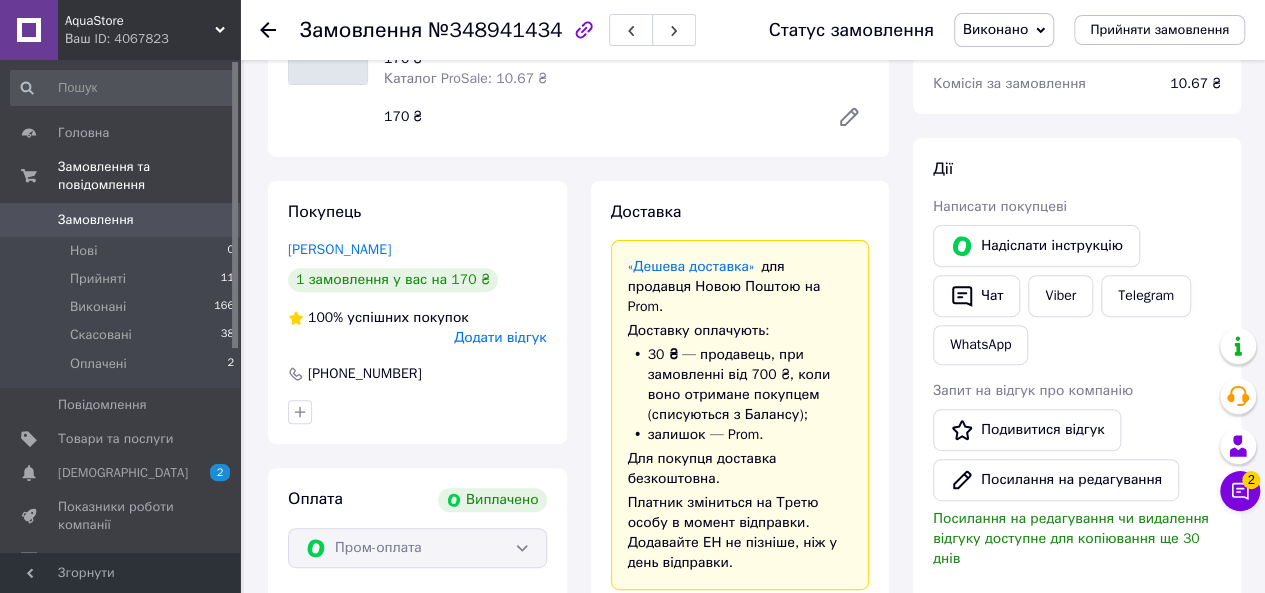 scroll, scrollTop: 233, scrollLeft: 0, axis: vertical 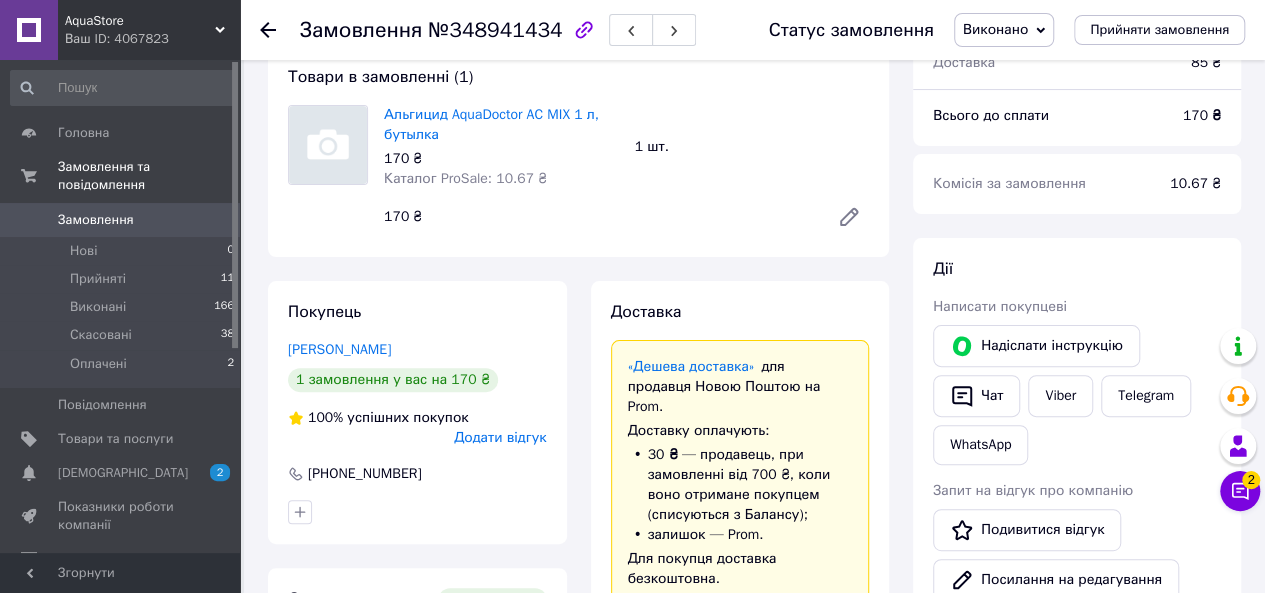 click on "Відгуки" at bounding box center [121, 560] 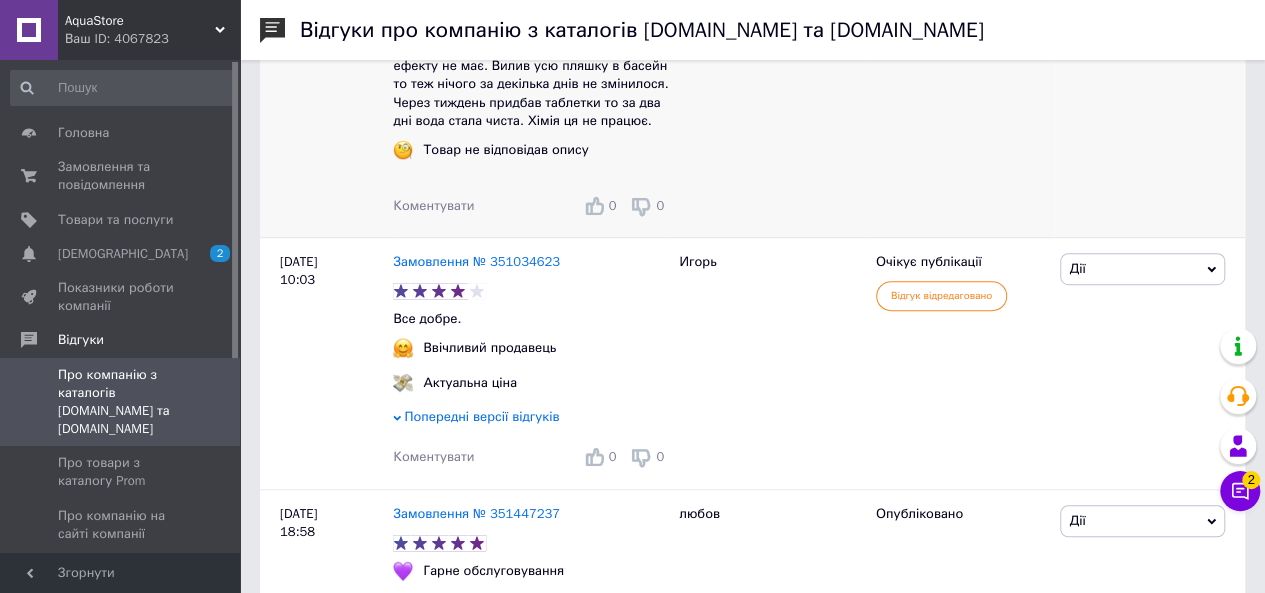 scroll, scrollTop: 502, scrollLeft: 0, axis: vertical 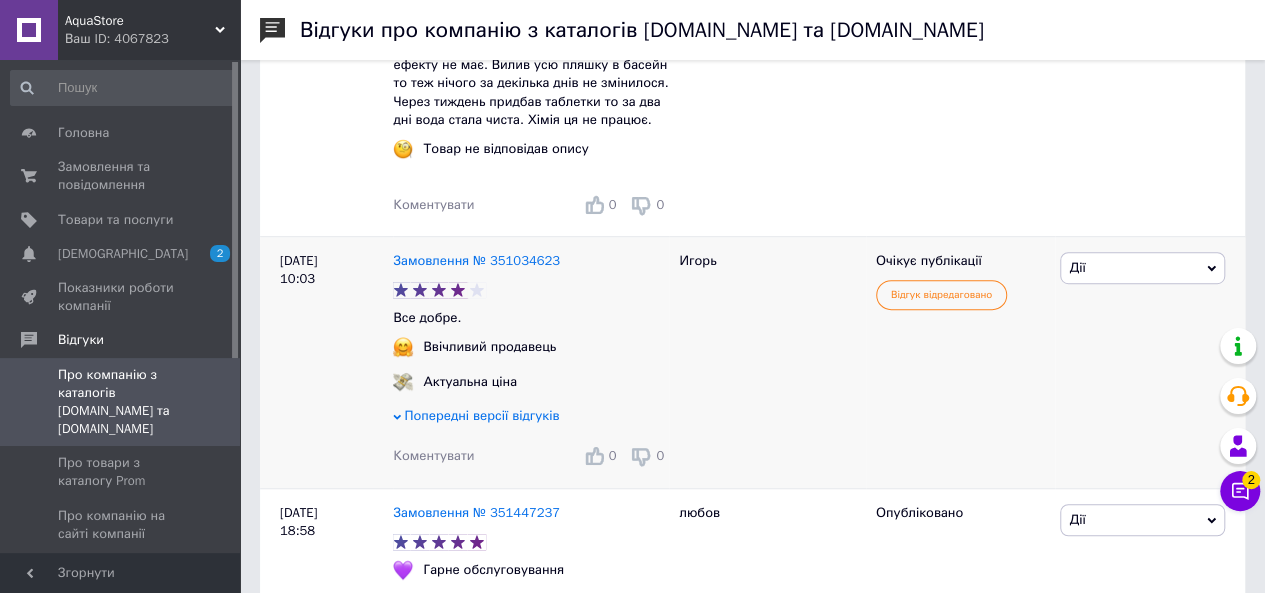 click on "Дії" at bounding box center [1142, 268] 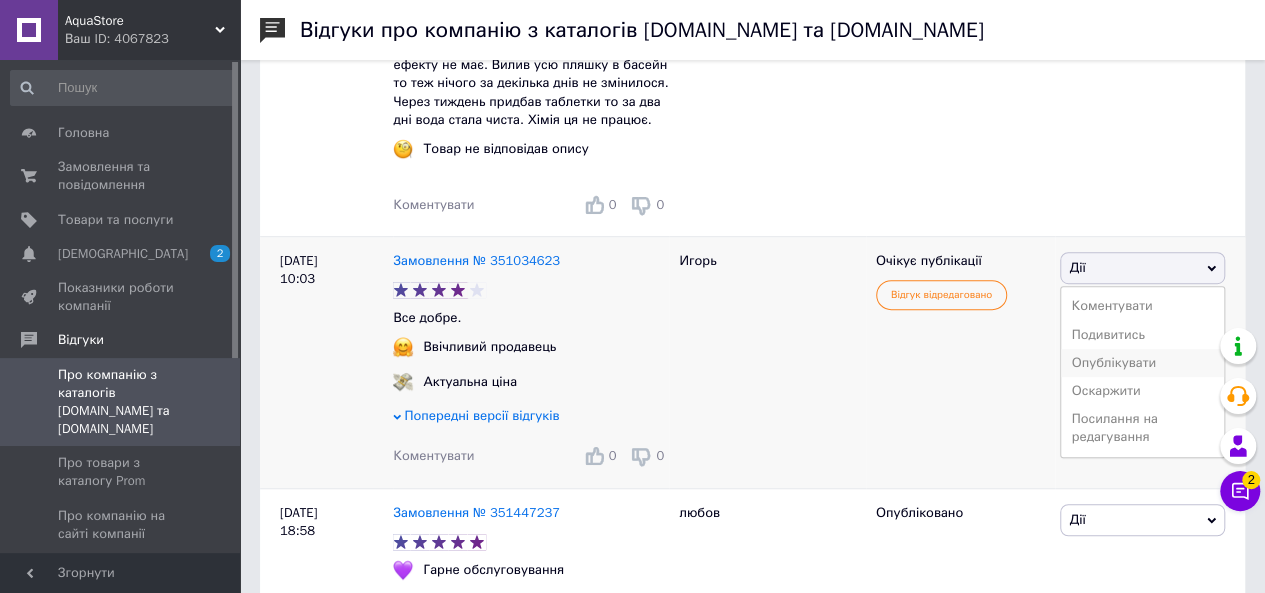 click on "Опублікувати" at bounding box center [1142, 363] 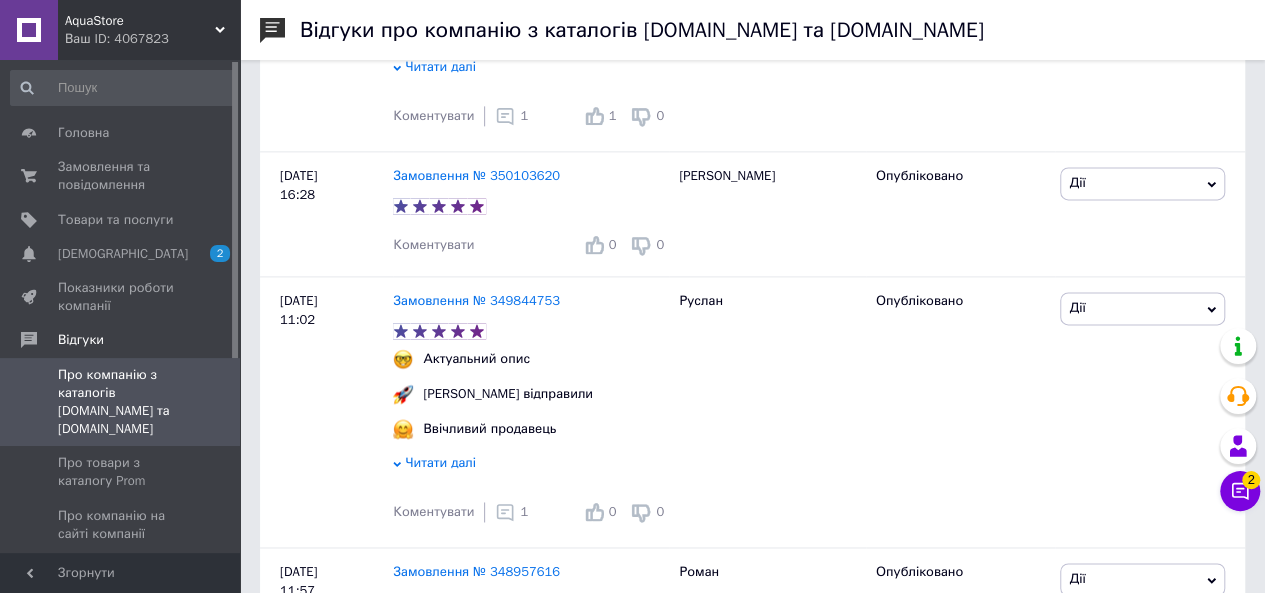 scroll, scrollTop: 1278, scrollLeft: 0, axis: vertical 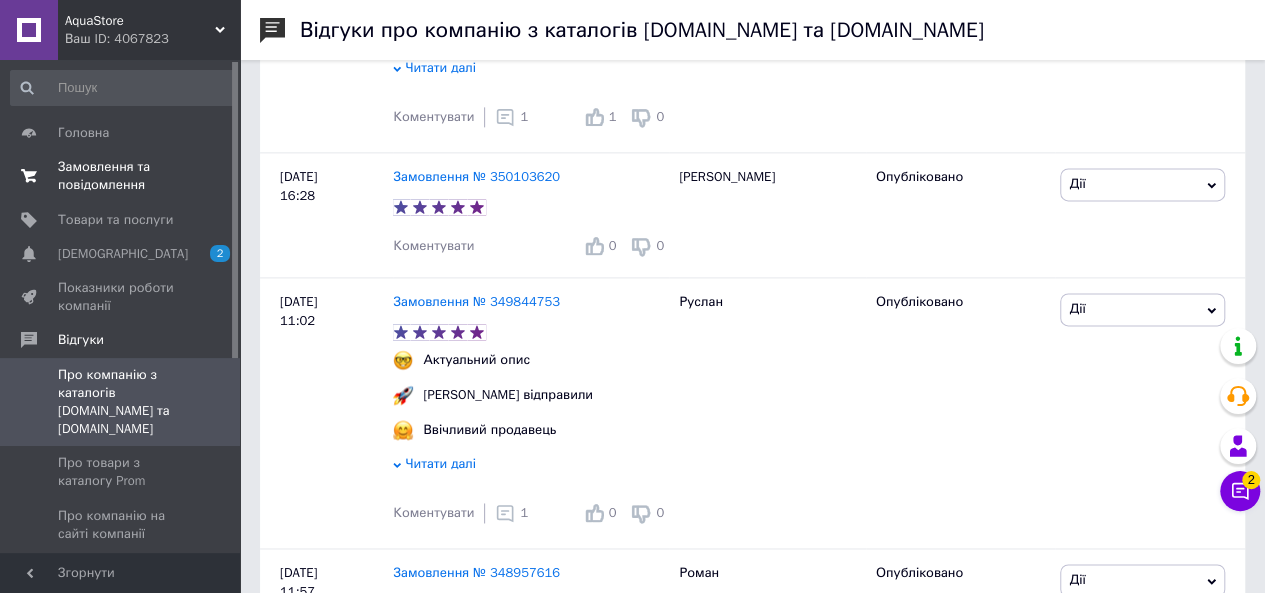 click on "Замовлення та повідомлення" at bounding box center [121, 176] 